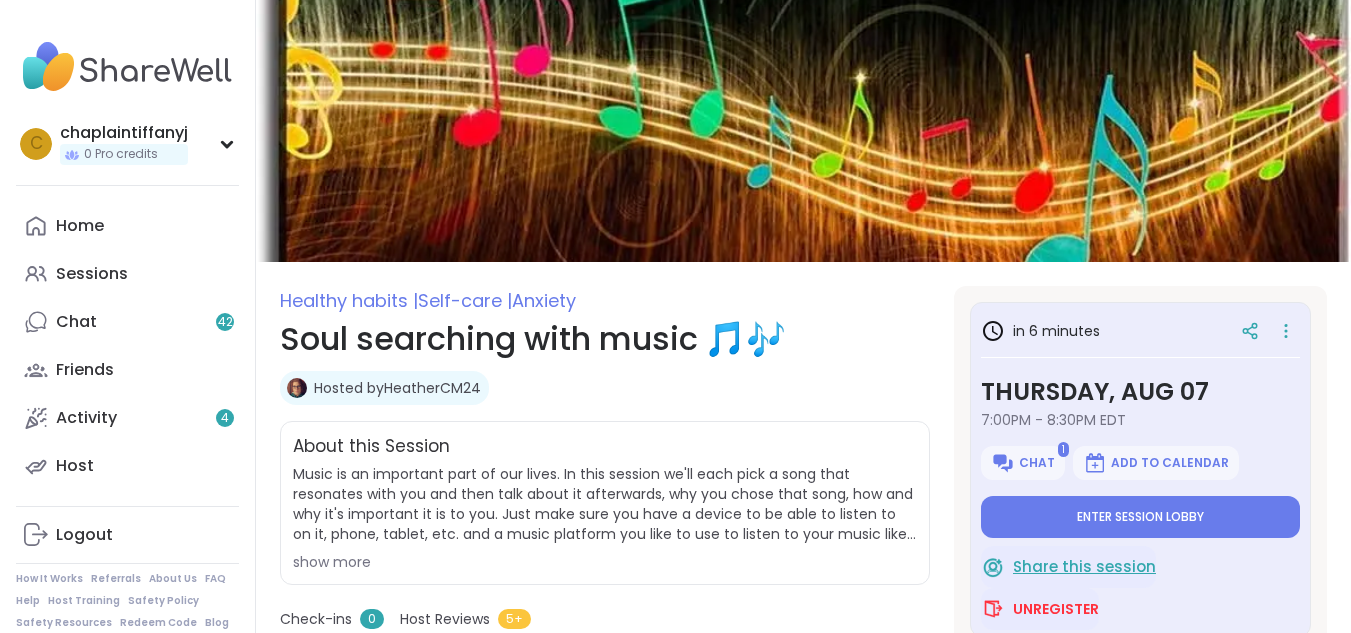 scroll, scrollTop: 0, scrollLeft: 0, axis: both 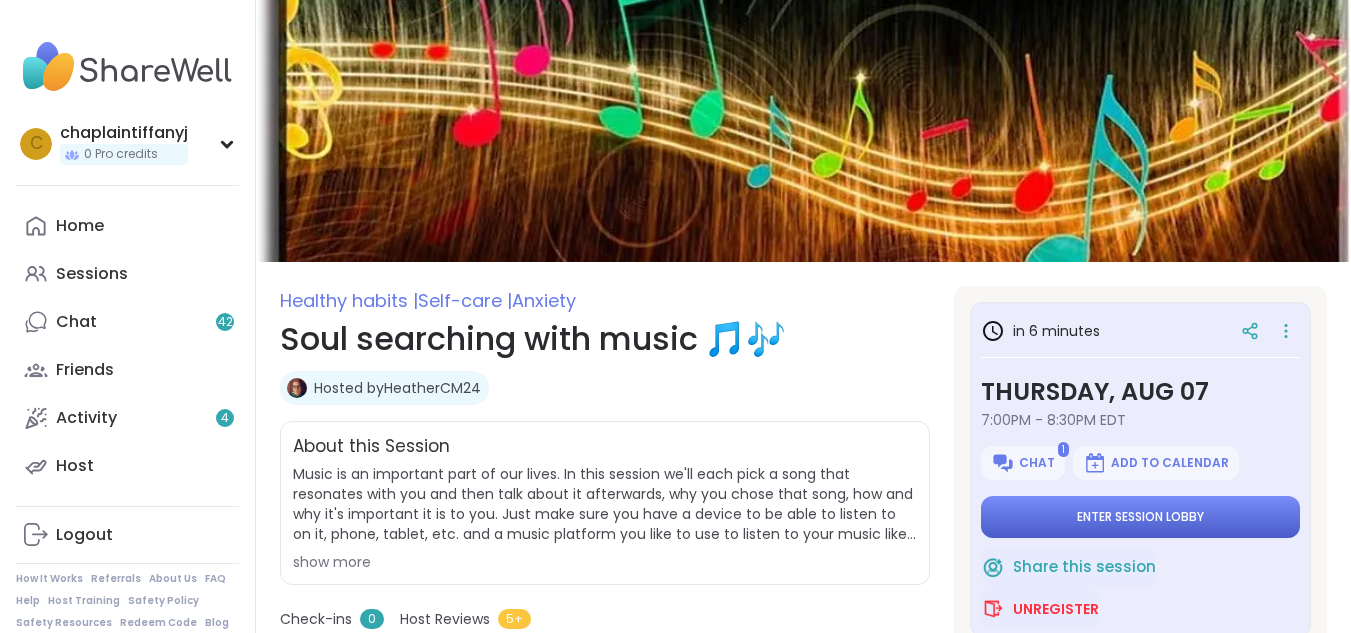 click on "Enter session lobby" at bounding box center [1140, 517] 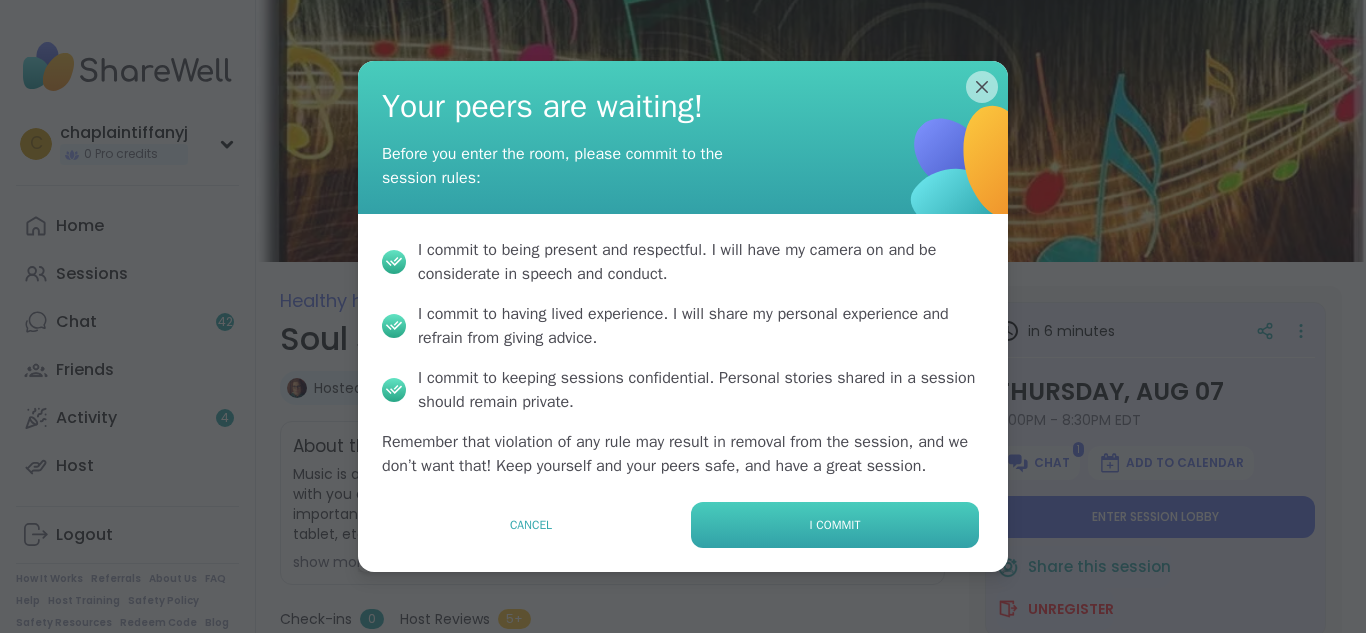 click on "I commit" at bounding box center (835, 525) 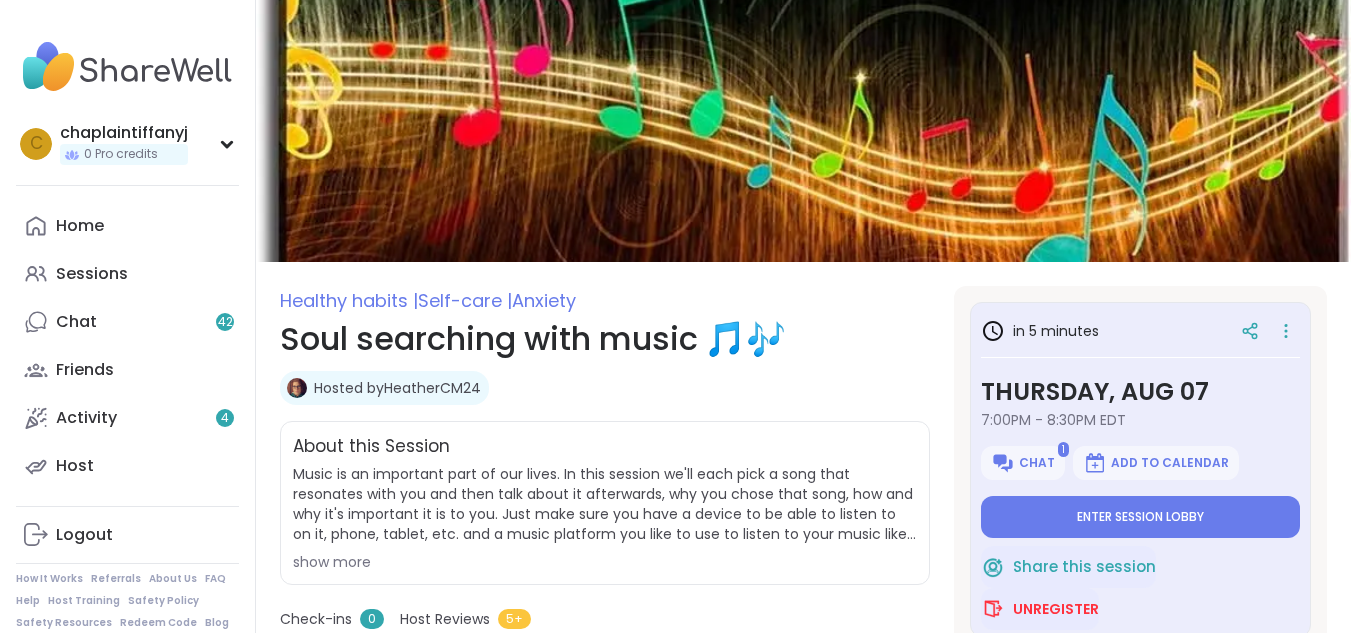 type on "*" 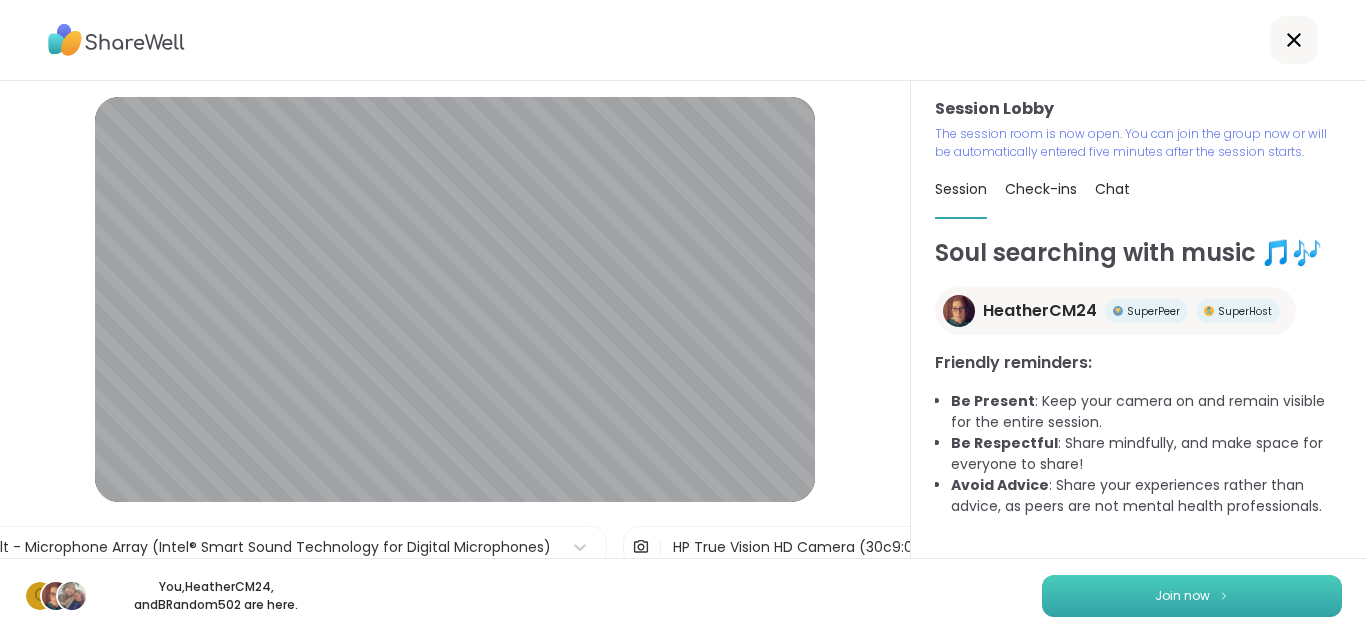 click on "Join now" at bounding box center [1182, 596] 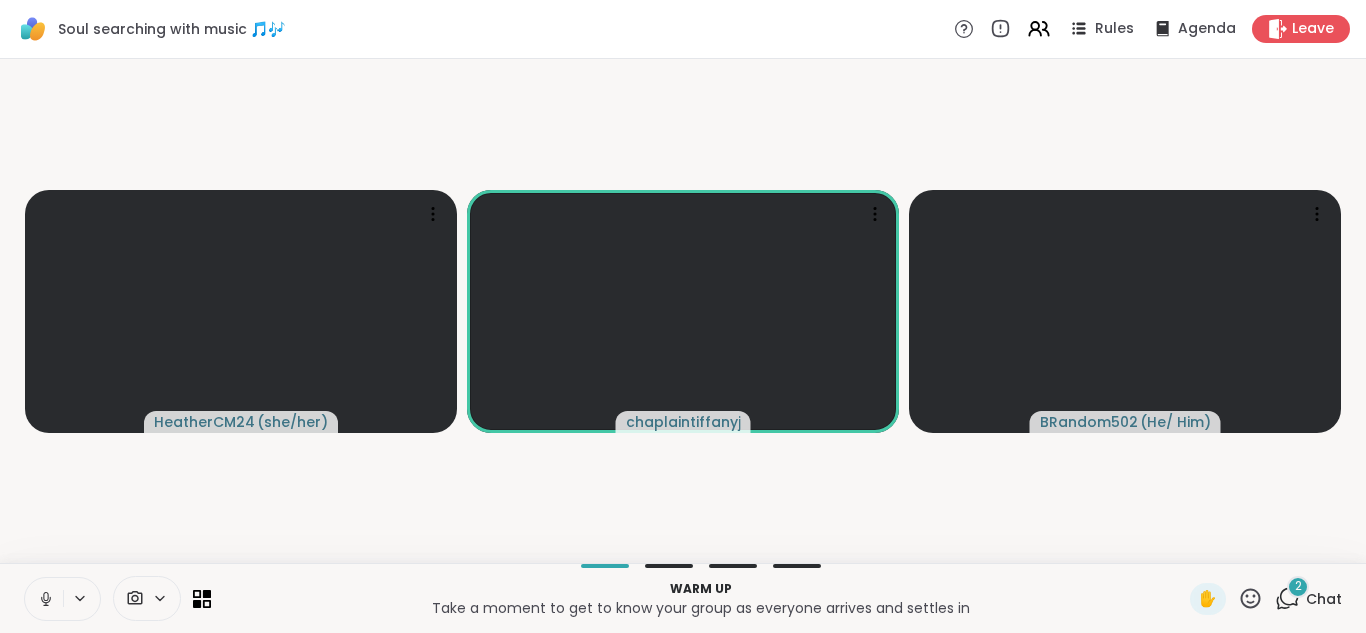click on "2" at bounding box center [1298, 586] 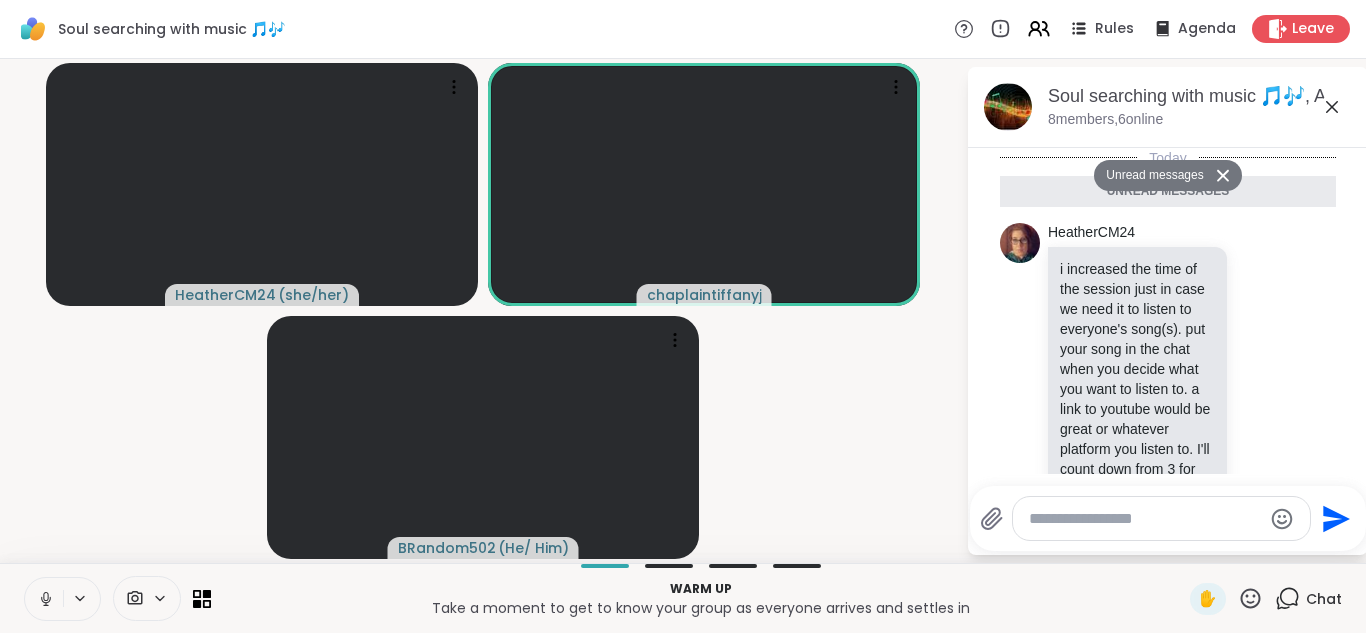 scroll, scrollTop: 760, scrollLeft: 0, axis: vertical 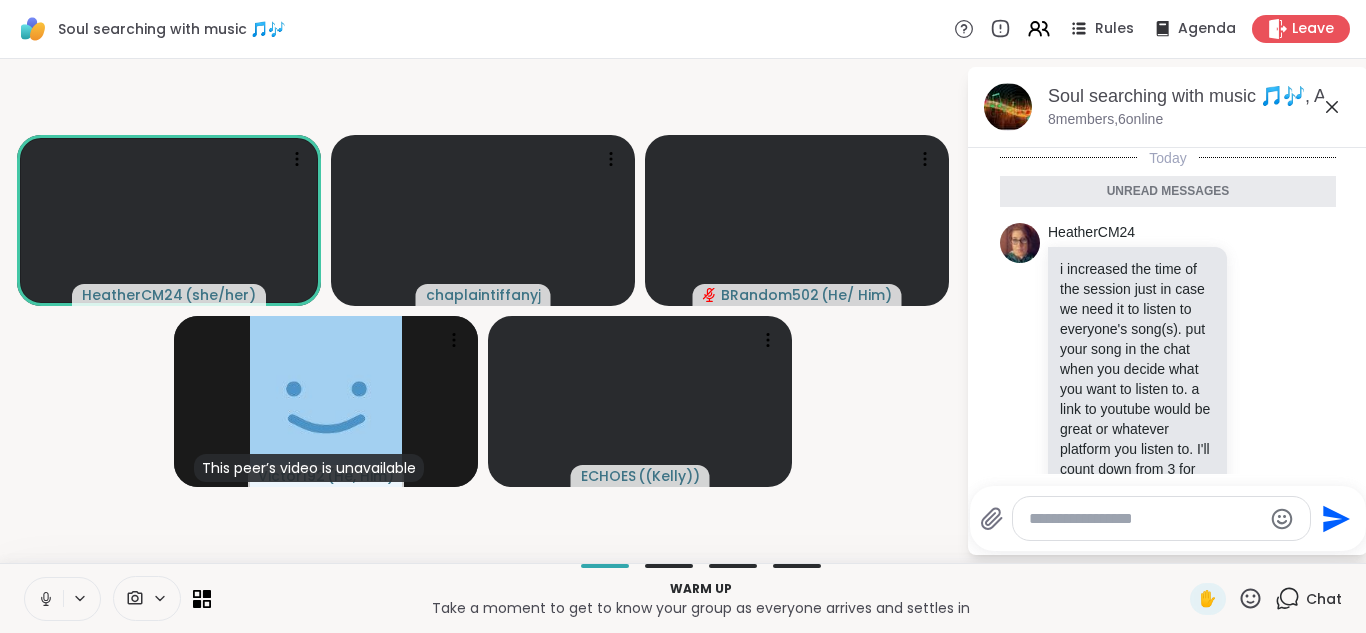 click at bounding box center [1145, 519] 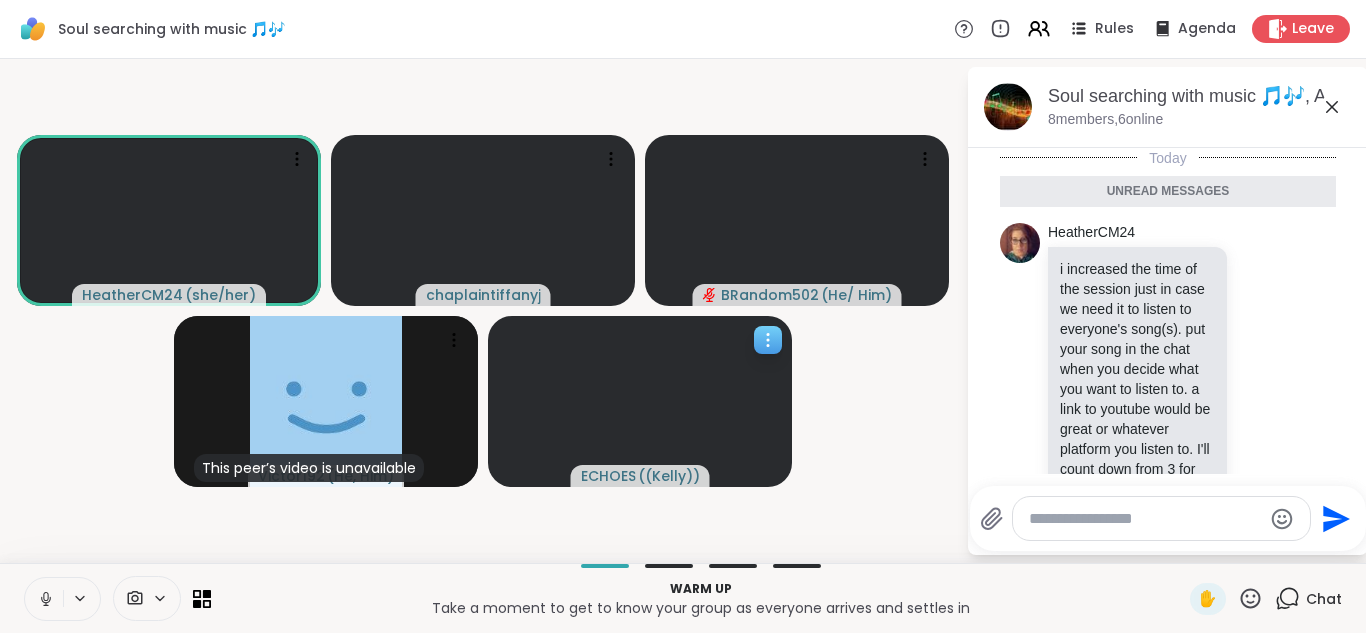 type on "*" 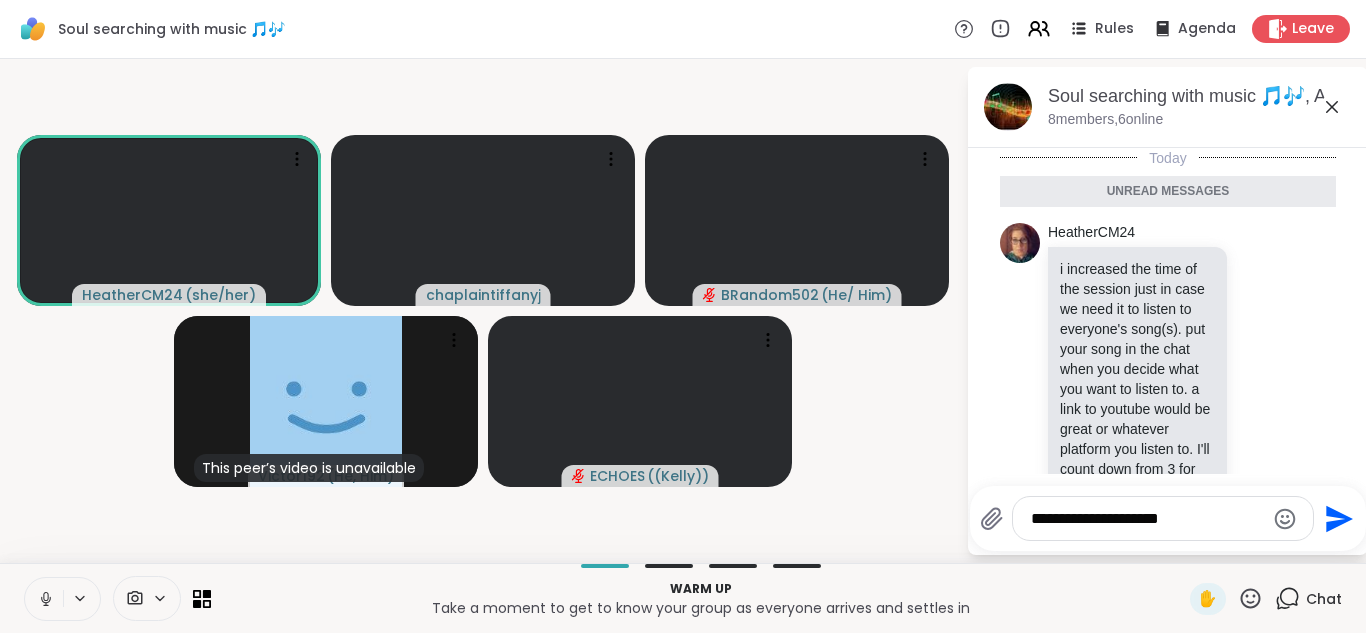 type on "**********" 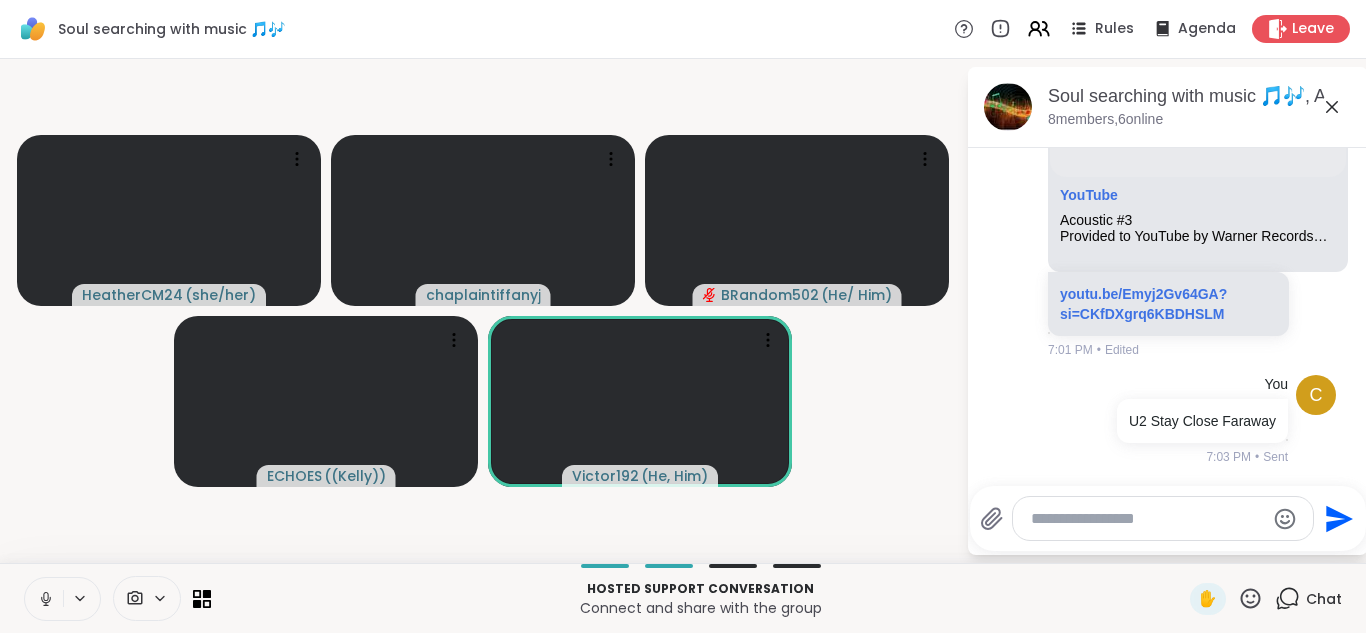 scroll, scrollTop: 1006, scrollLeft: 0, axis: vertical 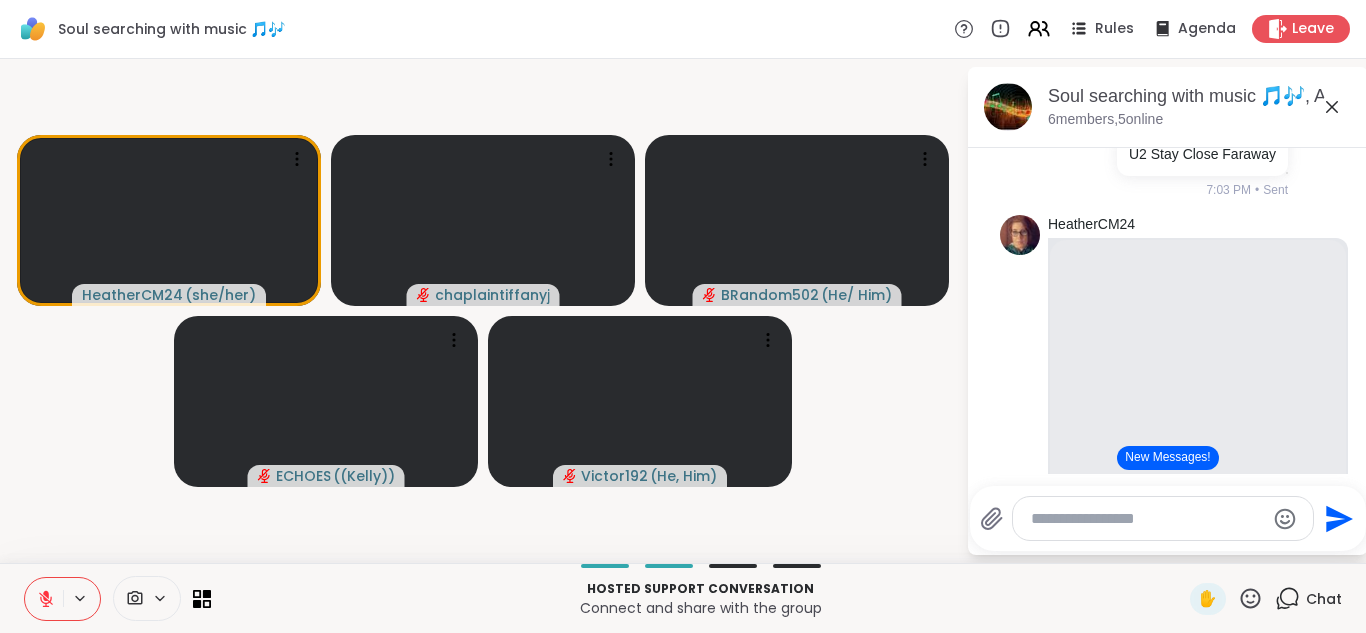 click 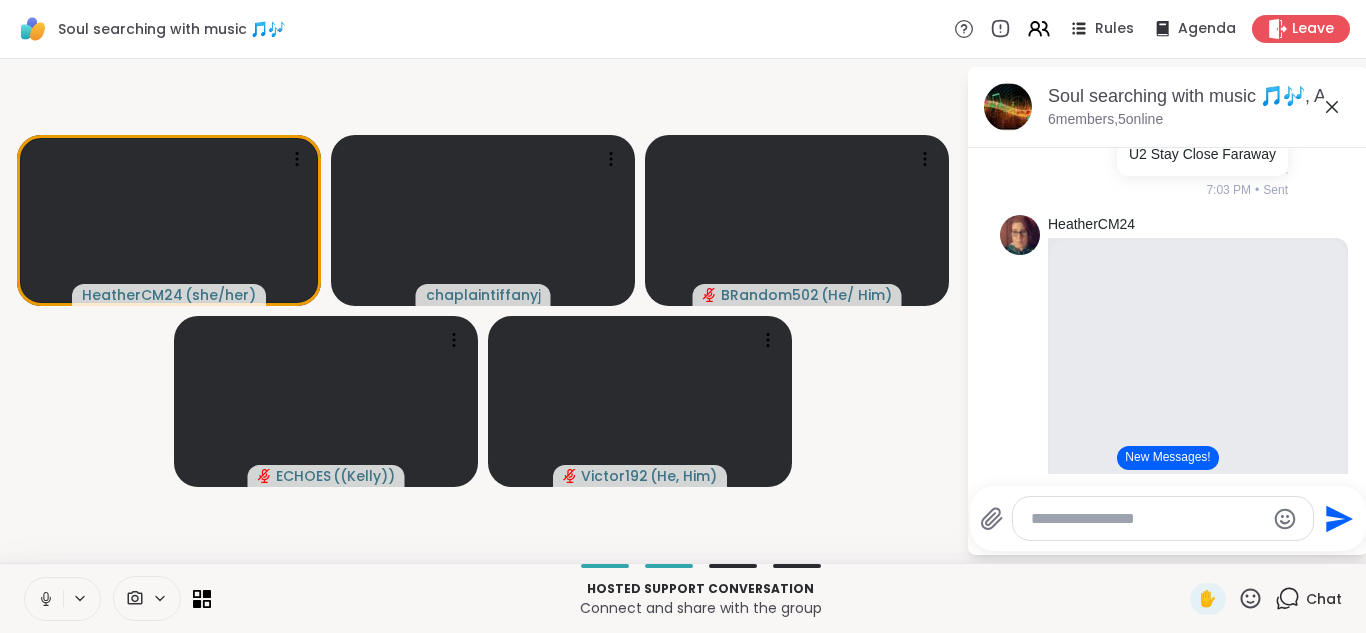 click 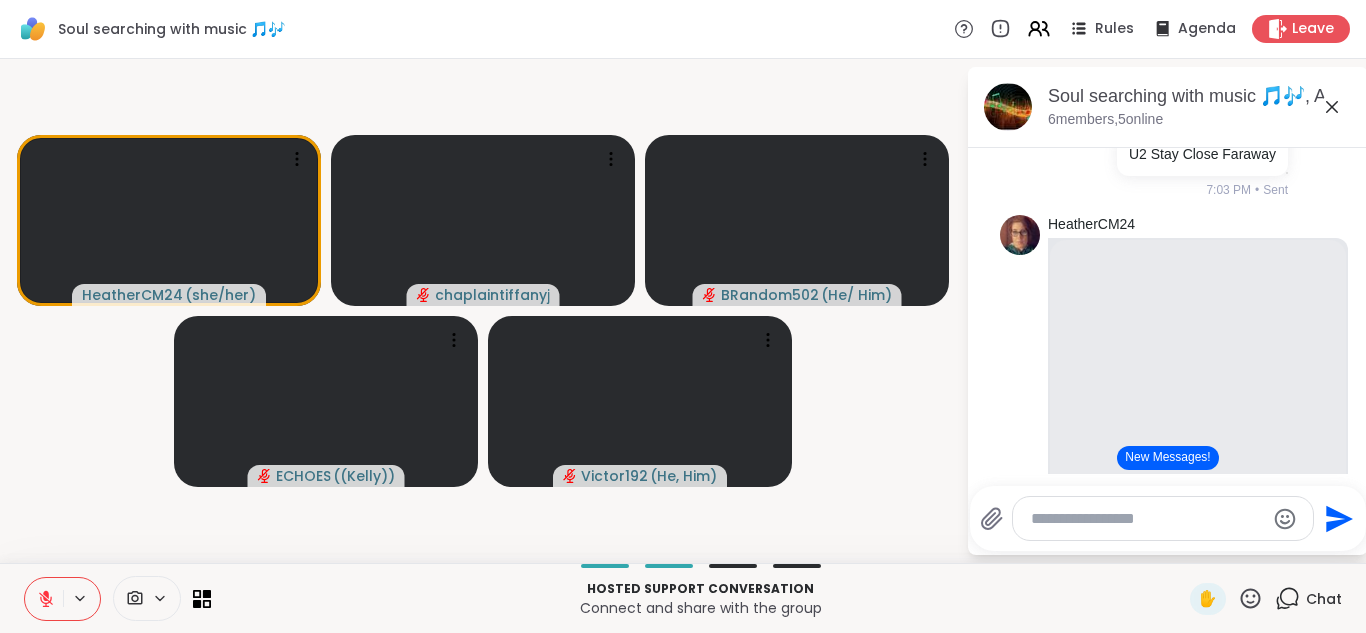 click at bounding box center [44, 599] 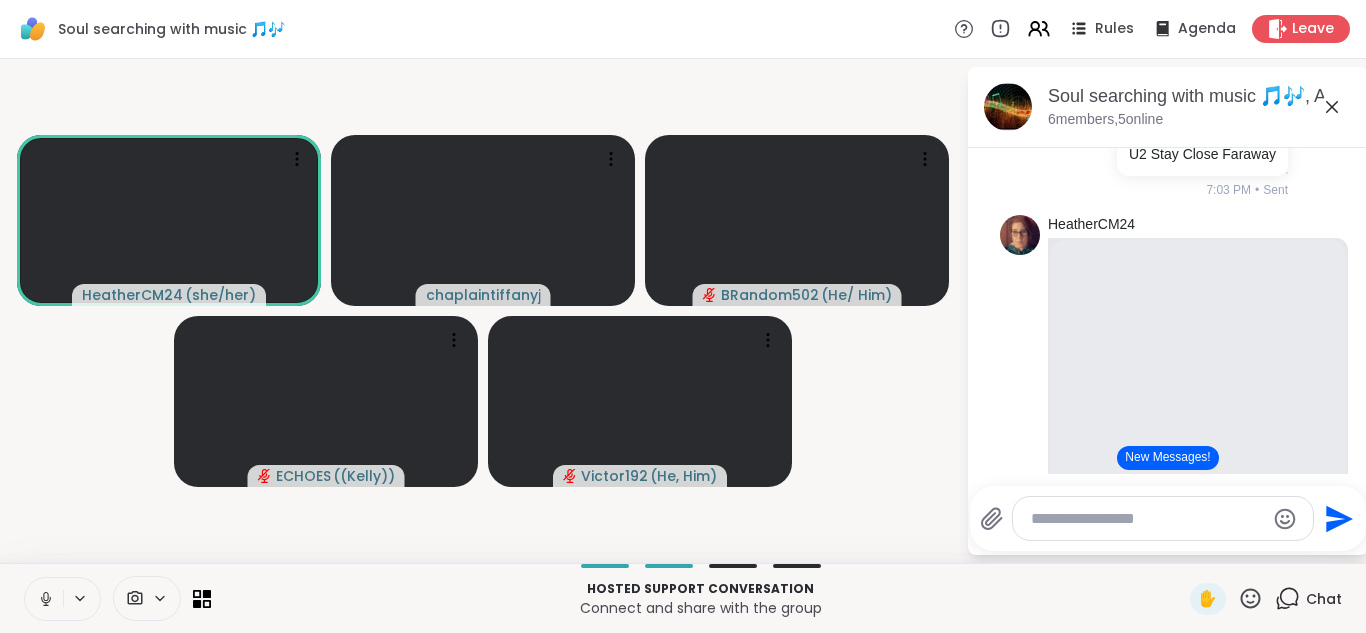 click at bounding box center (44, 599) 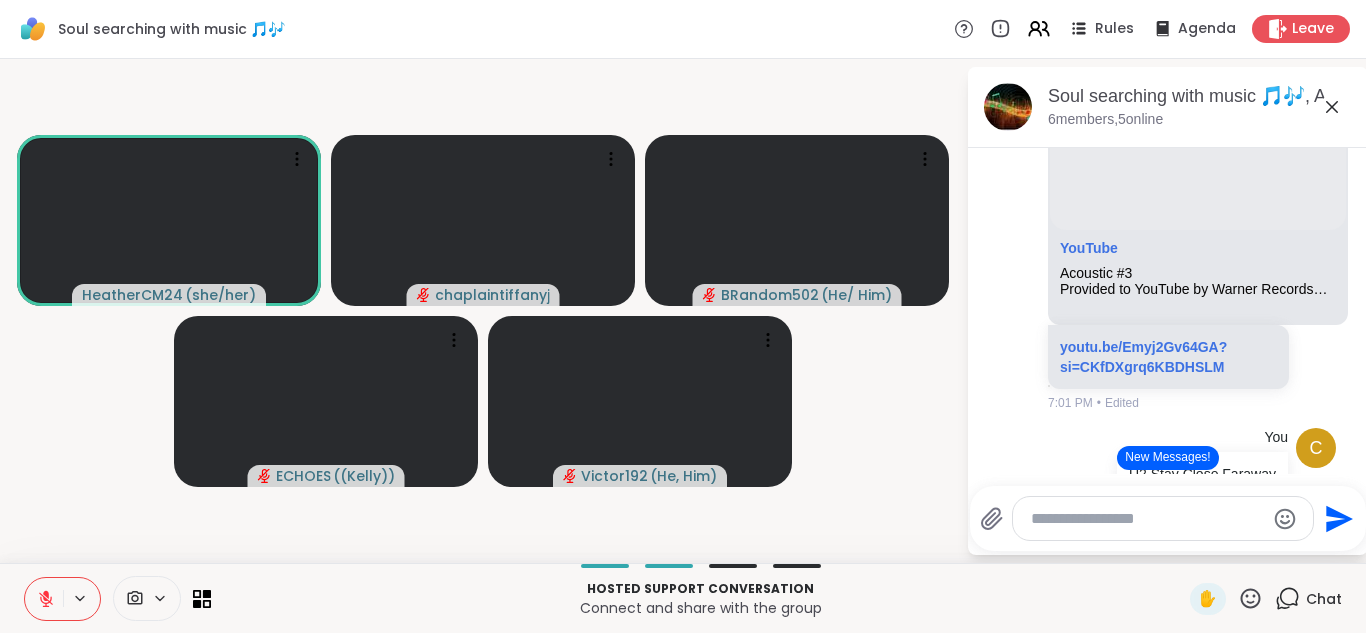 scroll, scrollTop: 633, scrollLeft: 0, axis: vertical 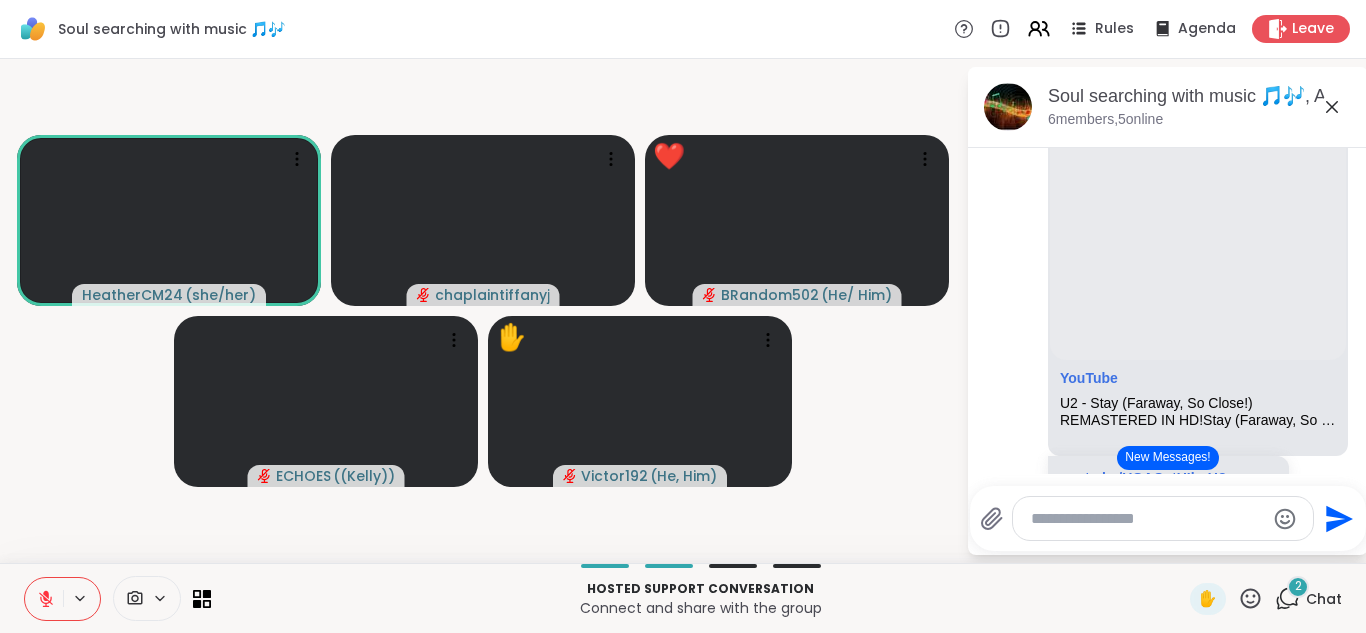 click 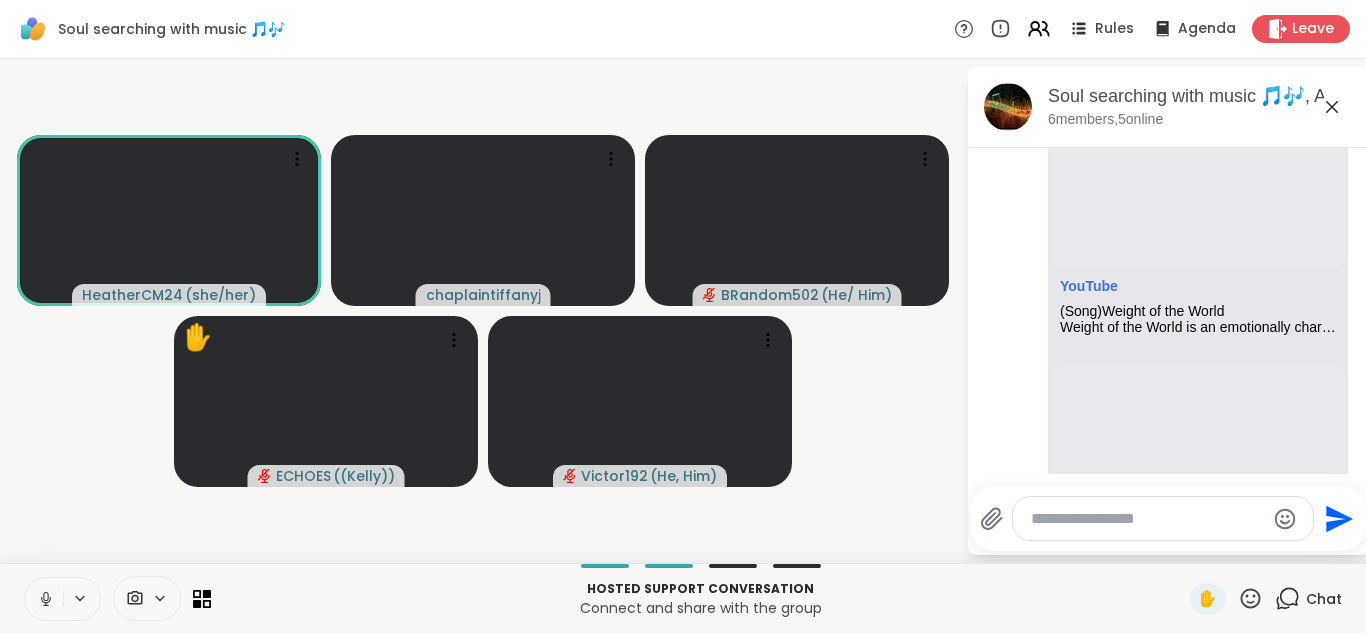 scroll, scrollTop: 1647, scrollLeft: 0, axis: vertical 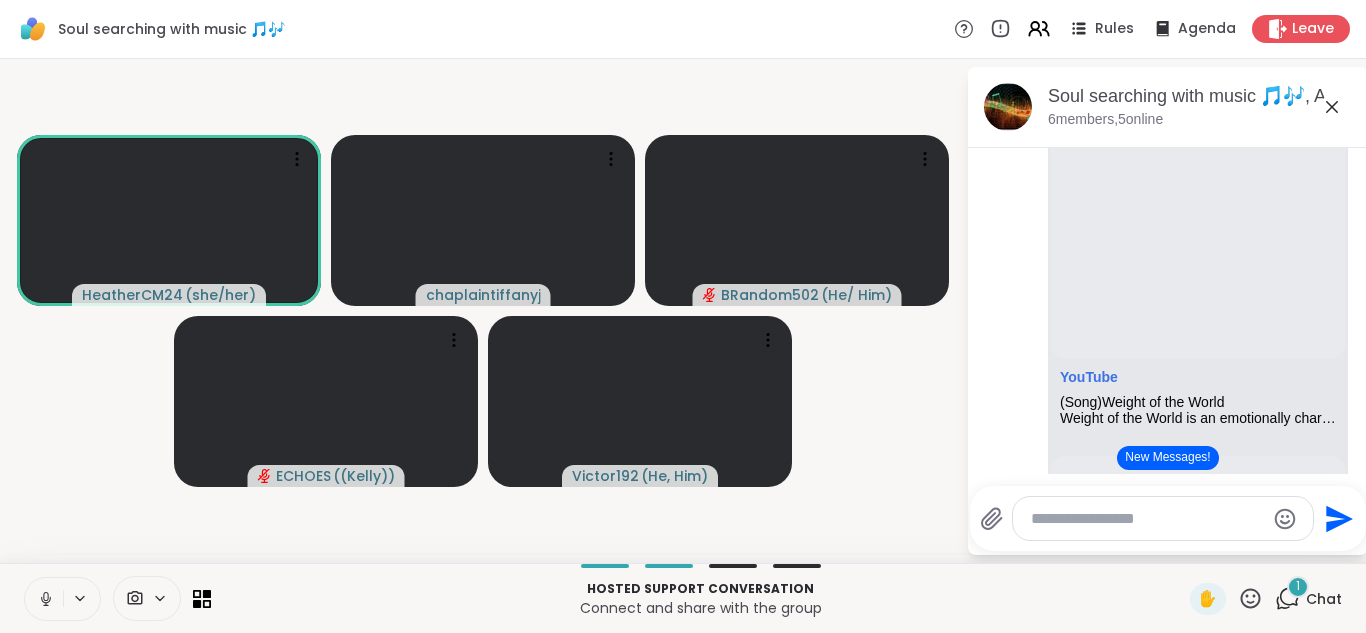 drag, startPoint x: 1357, startPoint y: 374, endPoint x: 729, endPoint y: 79, distance: 693.8364 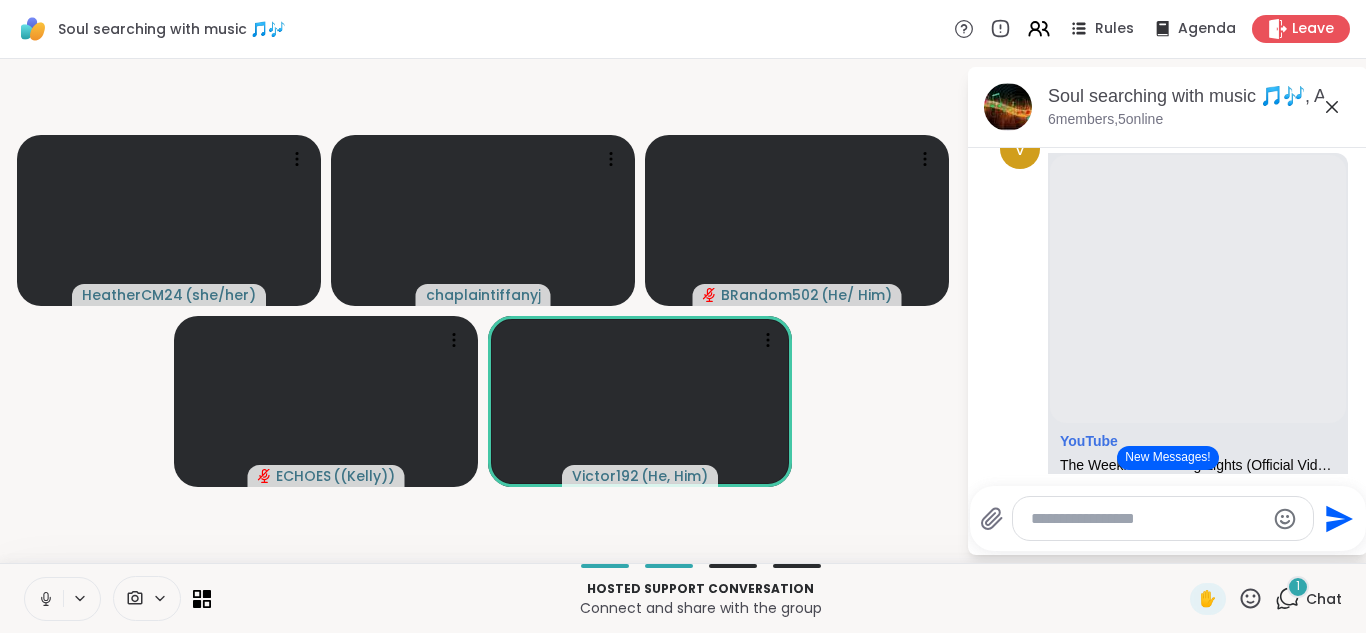 scroll, scrollTop: 2664, scrollLeft: 0, axis: vertical 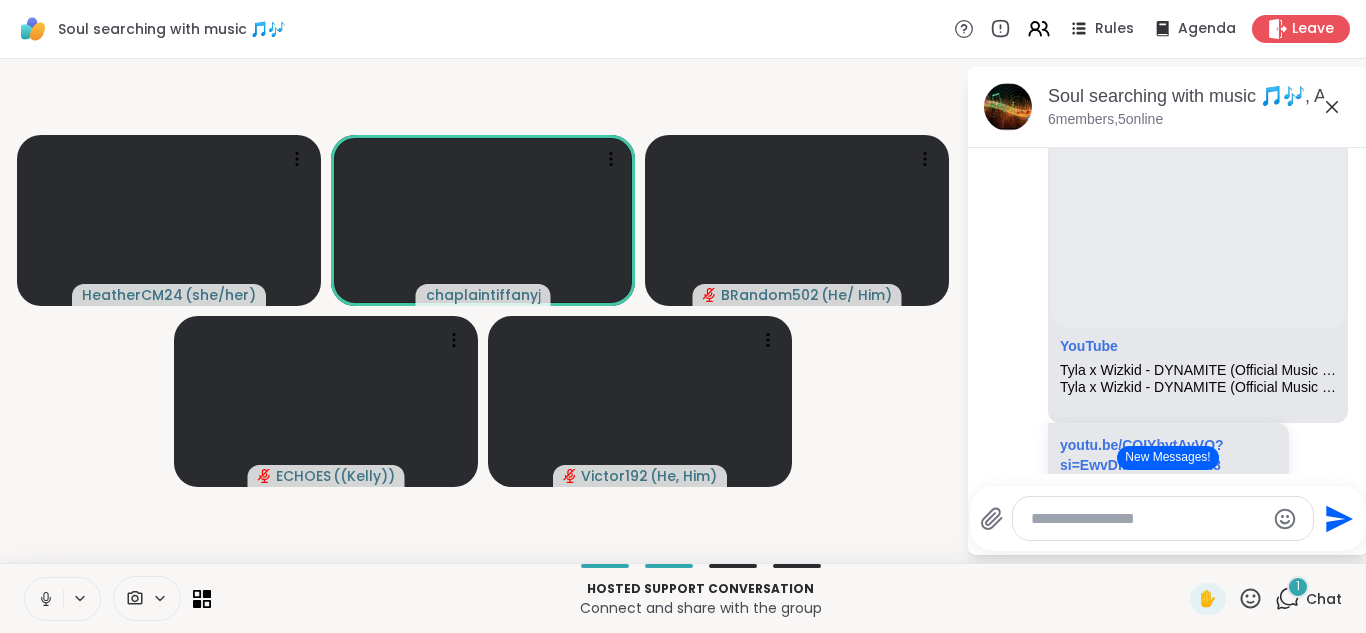 click 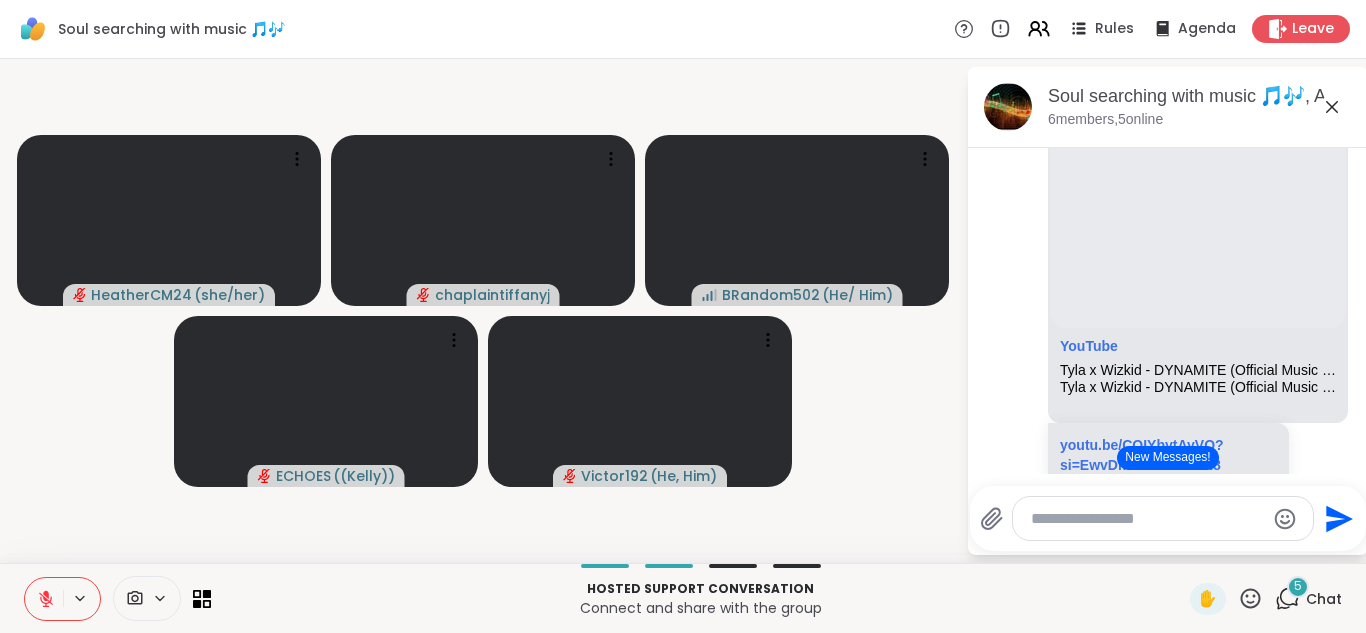 drag, startPoint x: 1353, startPoint y: 352, endPoint x: 1351, endPoint y: 366, distance: 14.142136 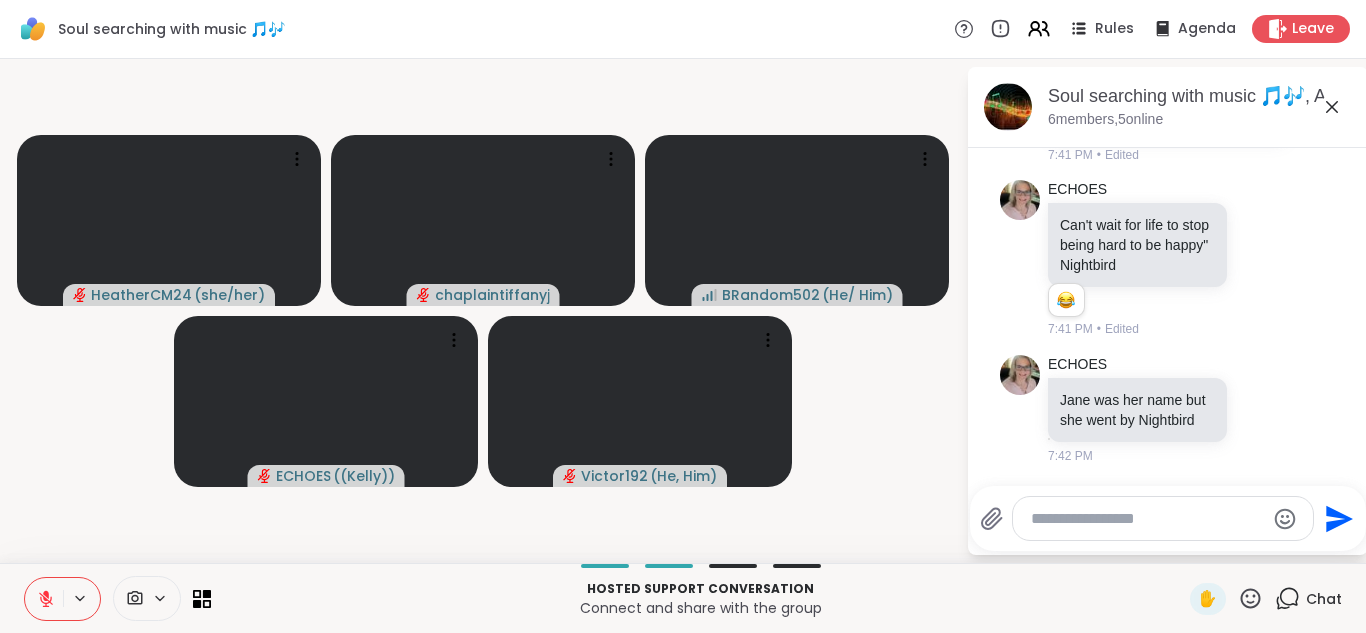scroll, scrollTop: 4914, scrollLeft: 0, axis: vertical 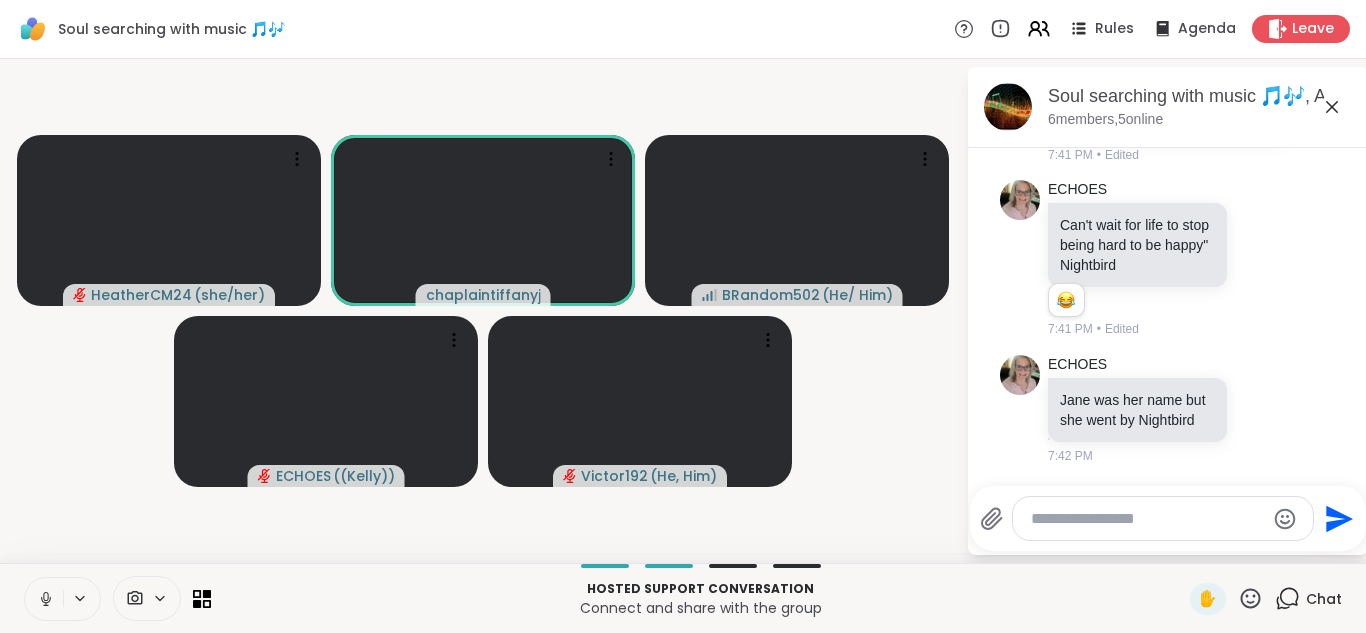click 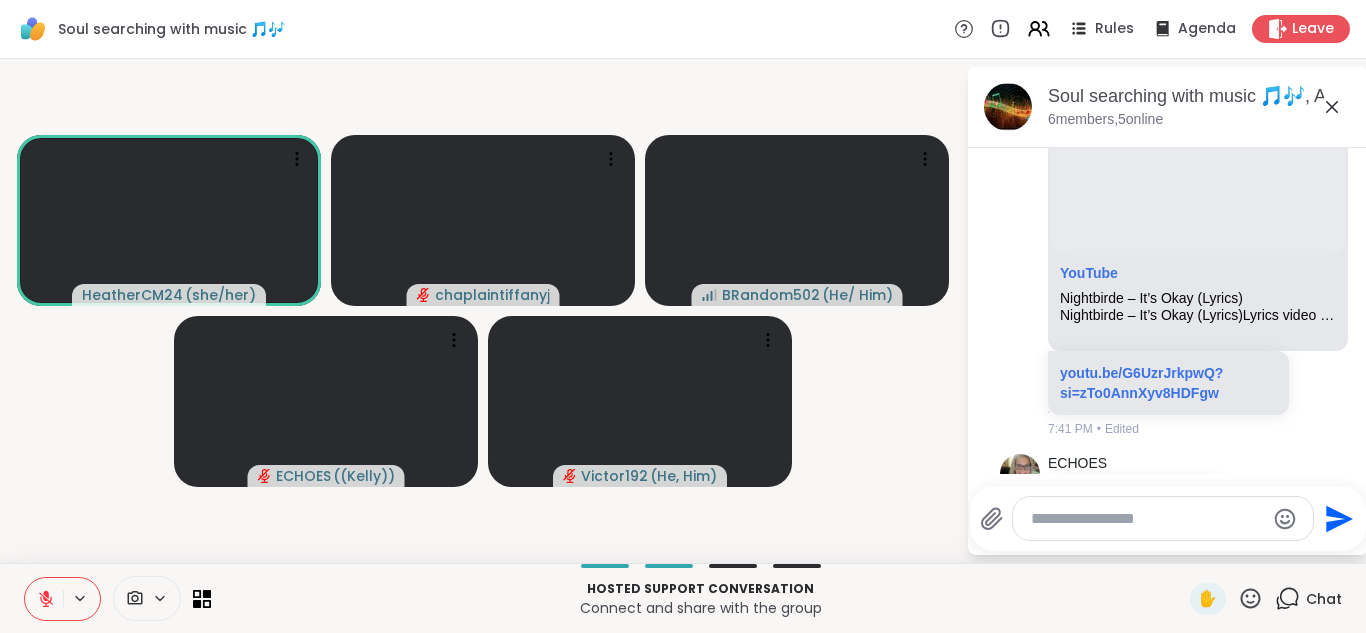 scroll, scrollTop: 4368, scrollLeft: 0, axis: vertical 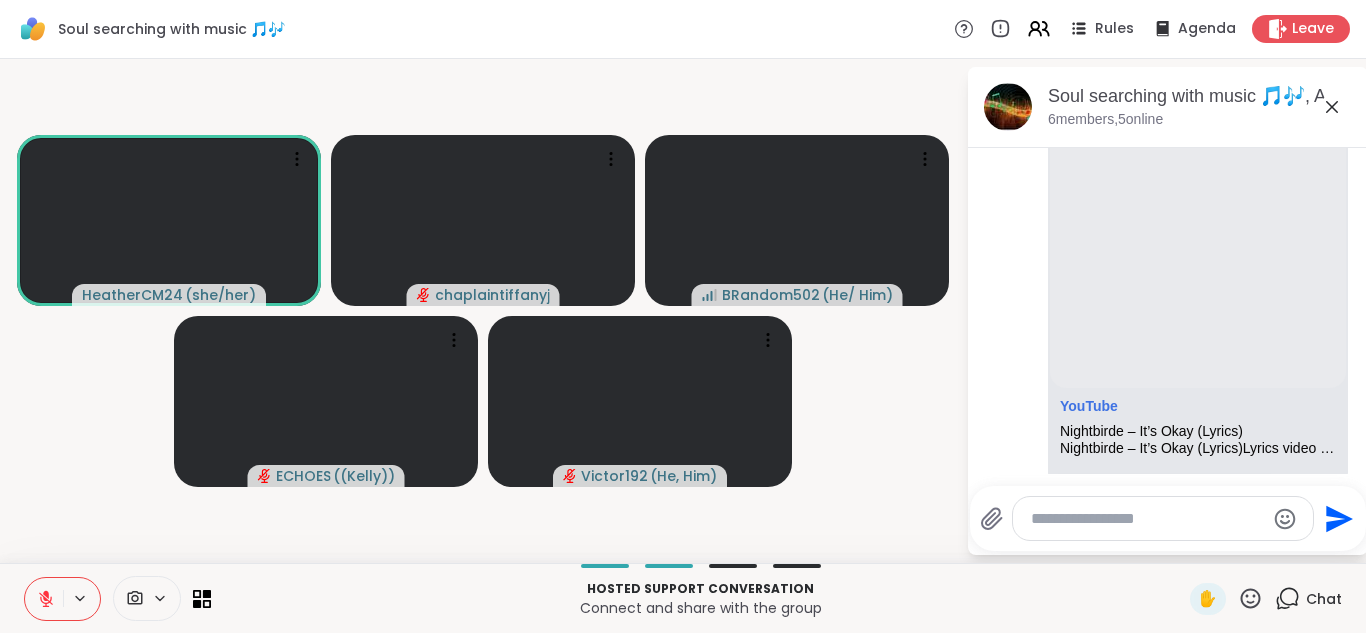 click 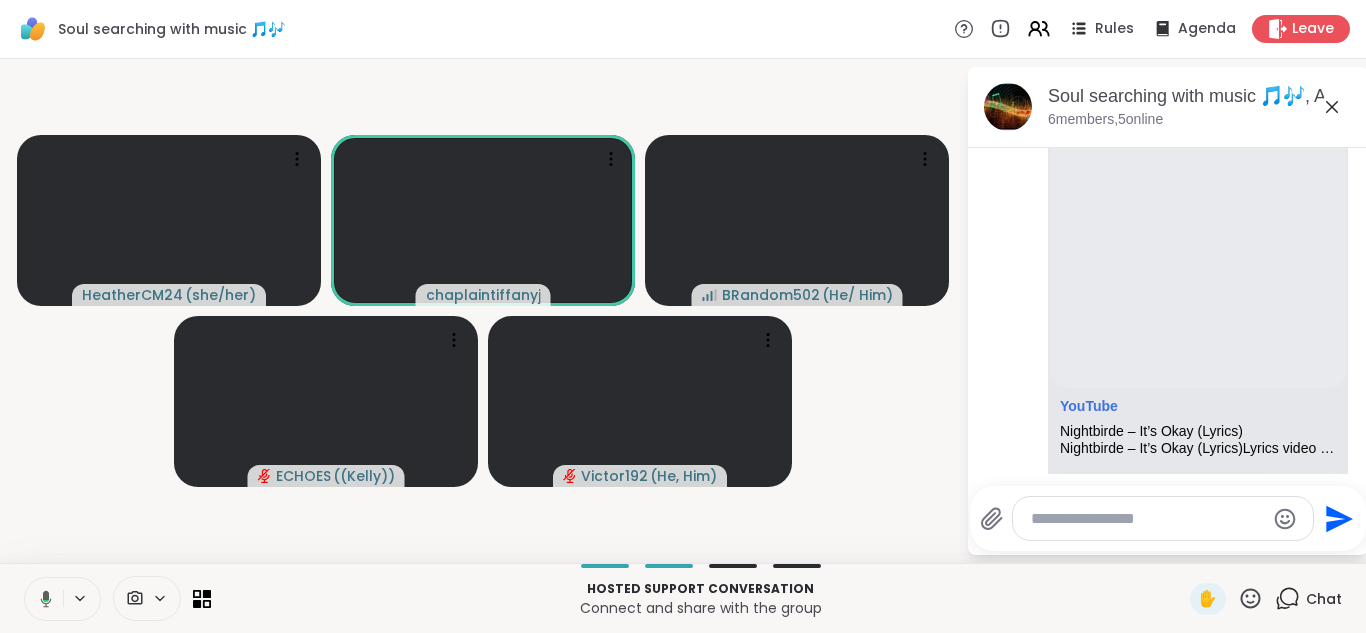 click 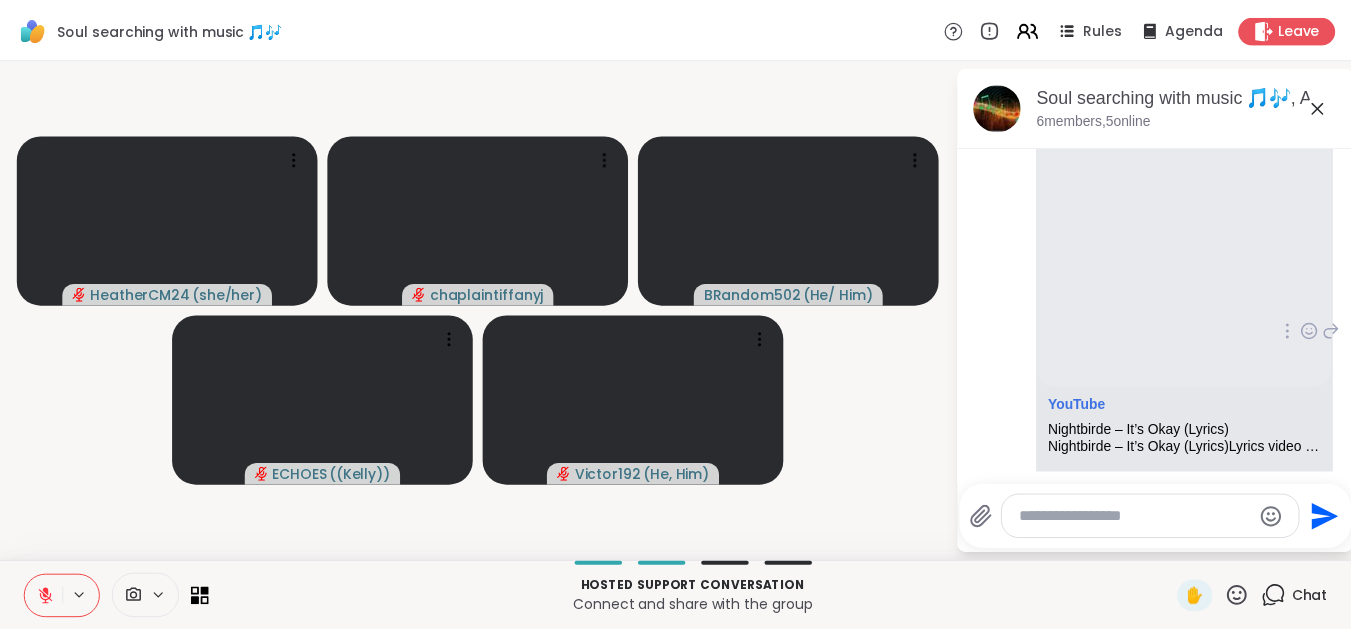 scroll, scrollTop: 4402, scrollLeft: 0, axis: vertical 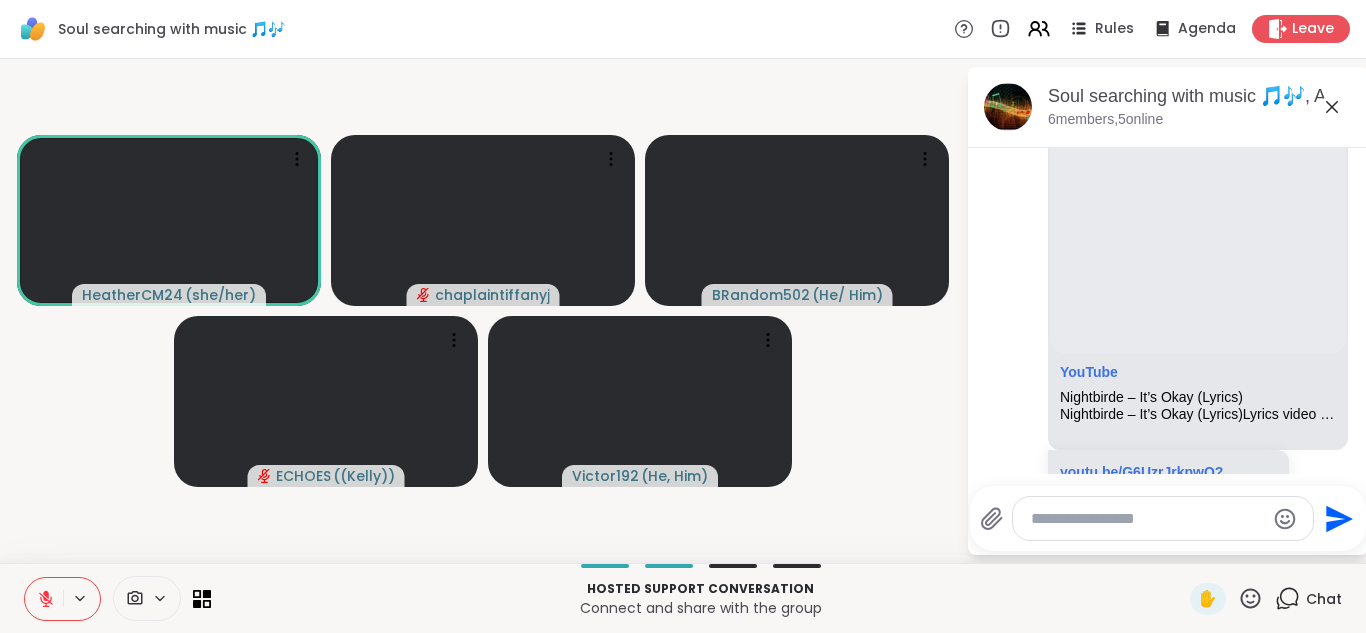 click 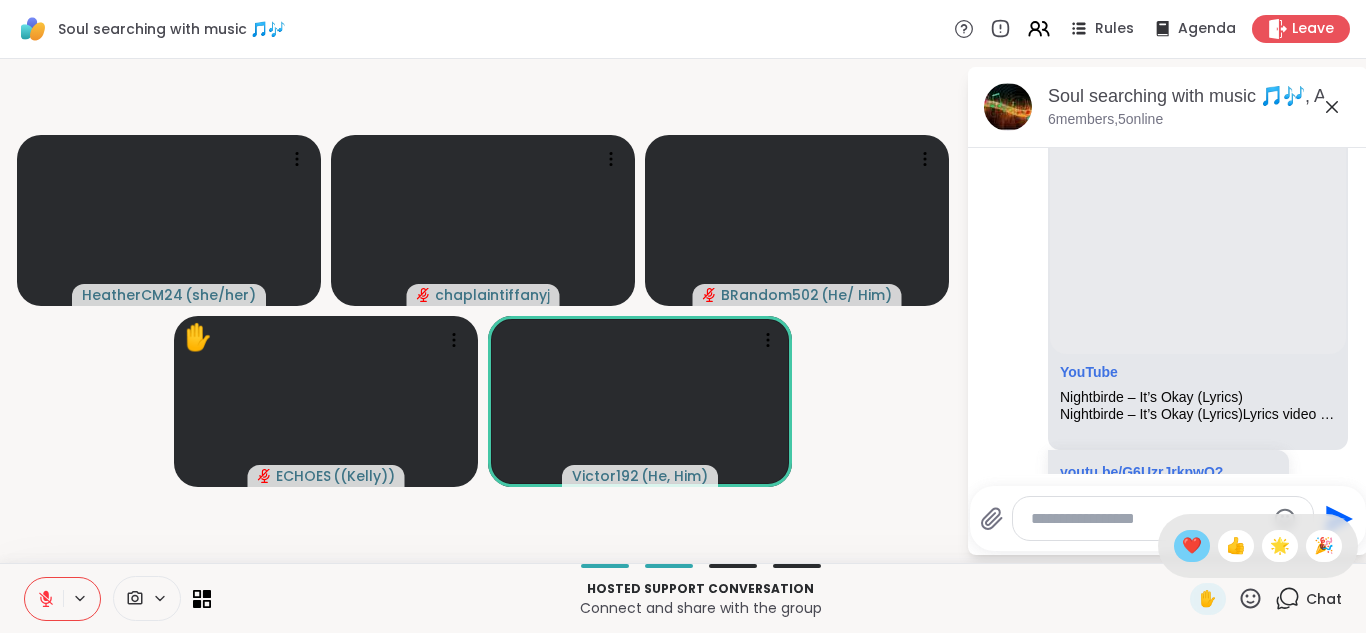 click on "❤️" at bounding box center (1192, 546) 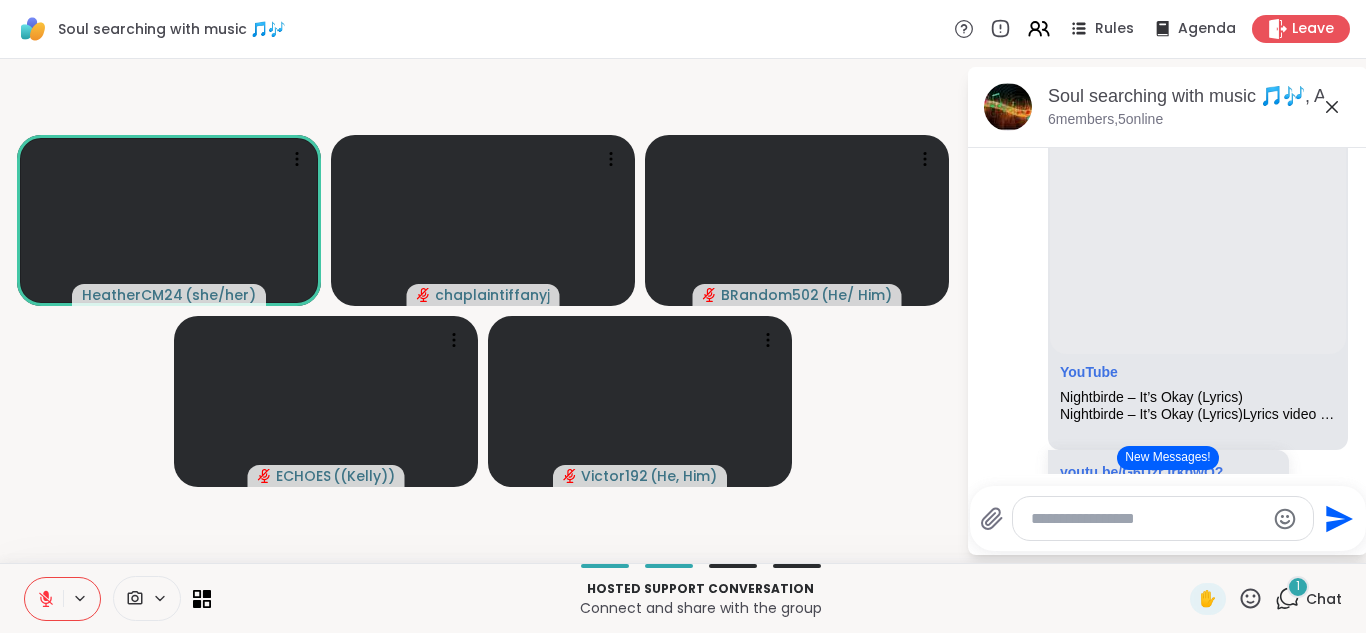 click 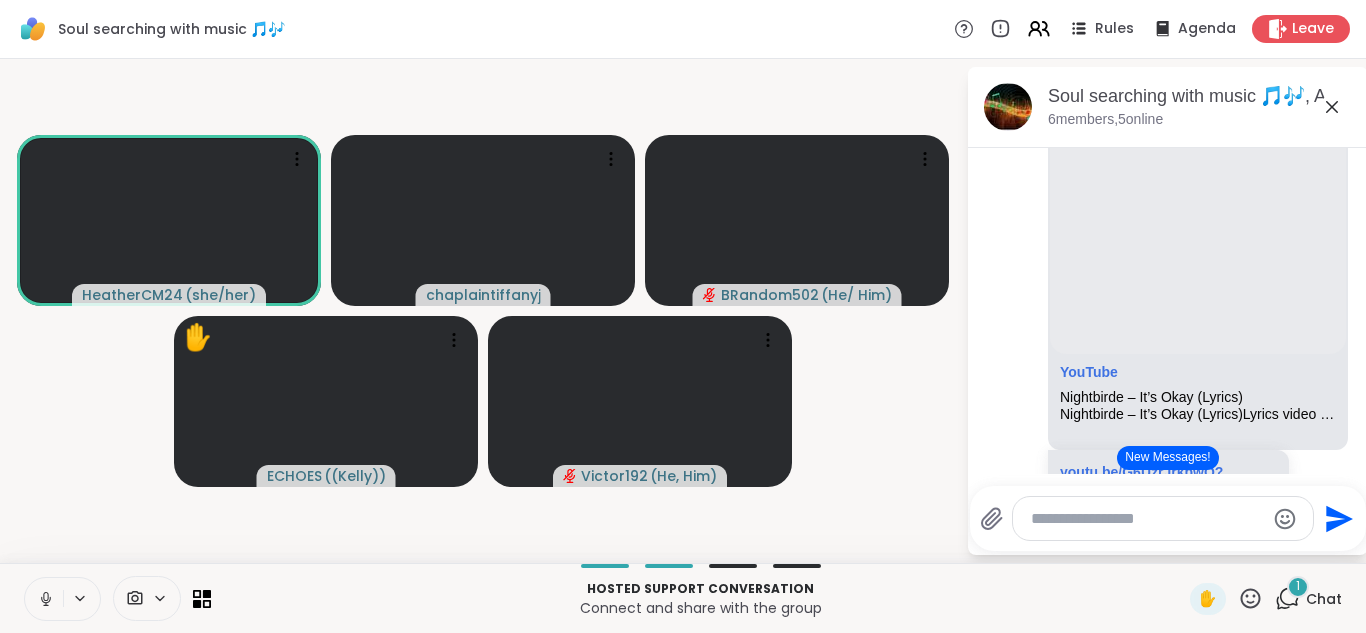 click 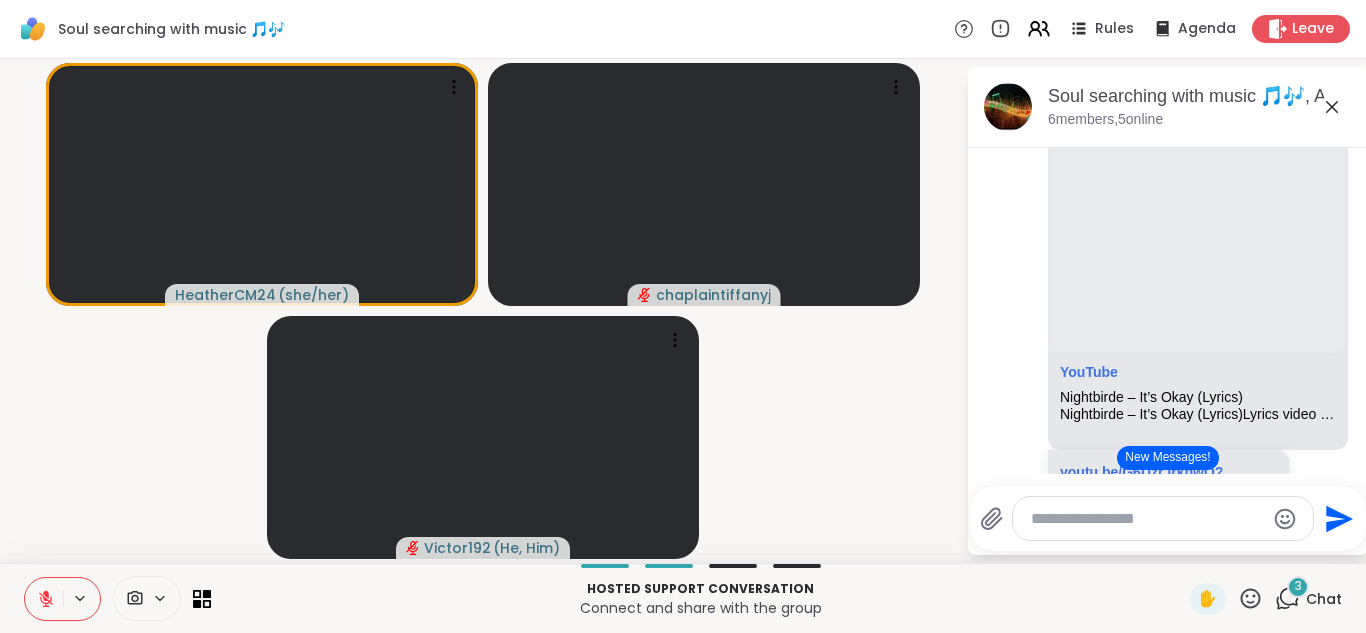 click 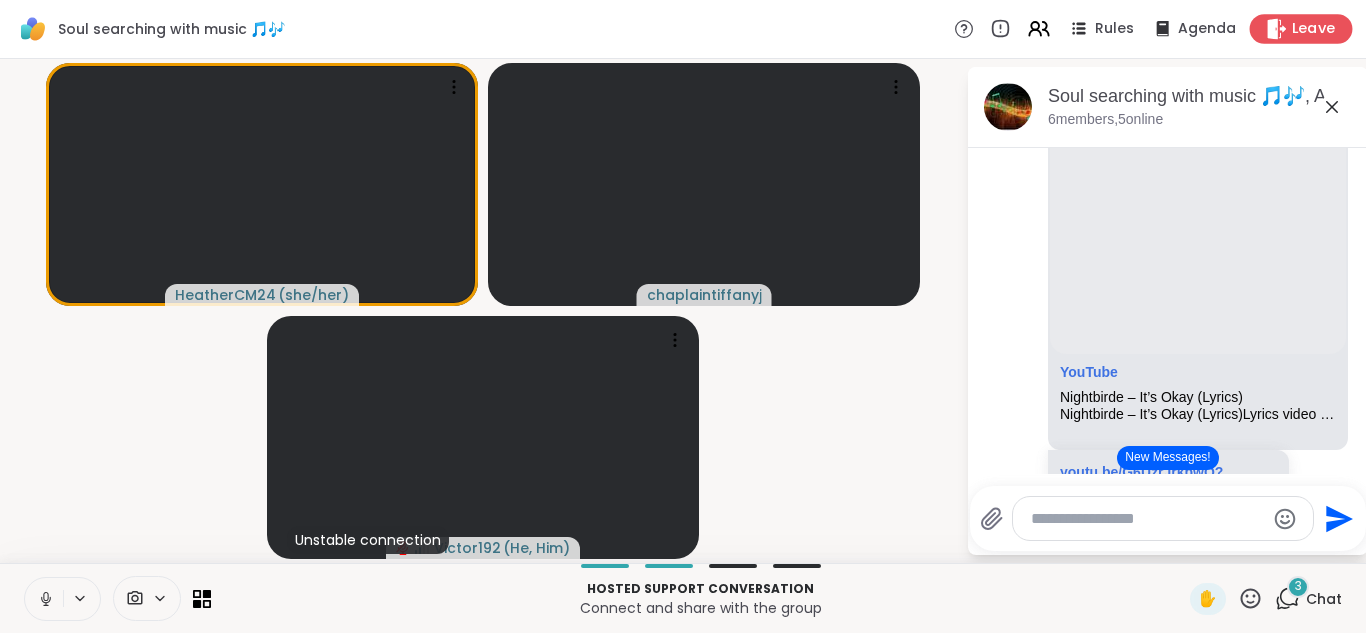 click on "Leave" at bounding box center (1314, 29) 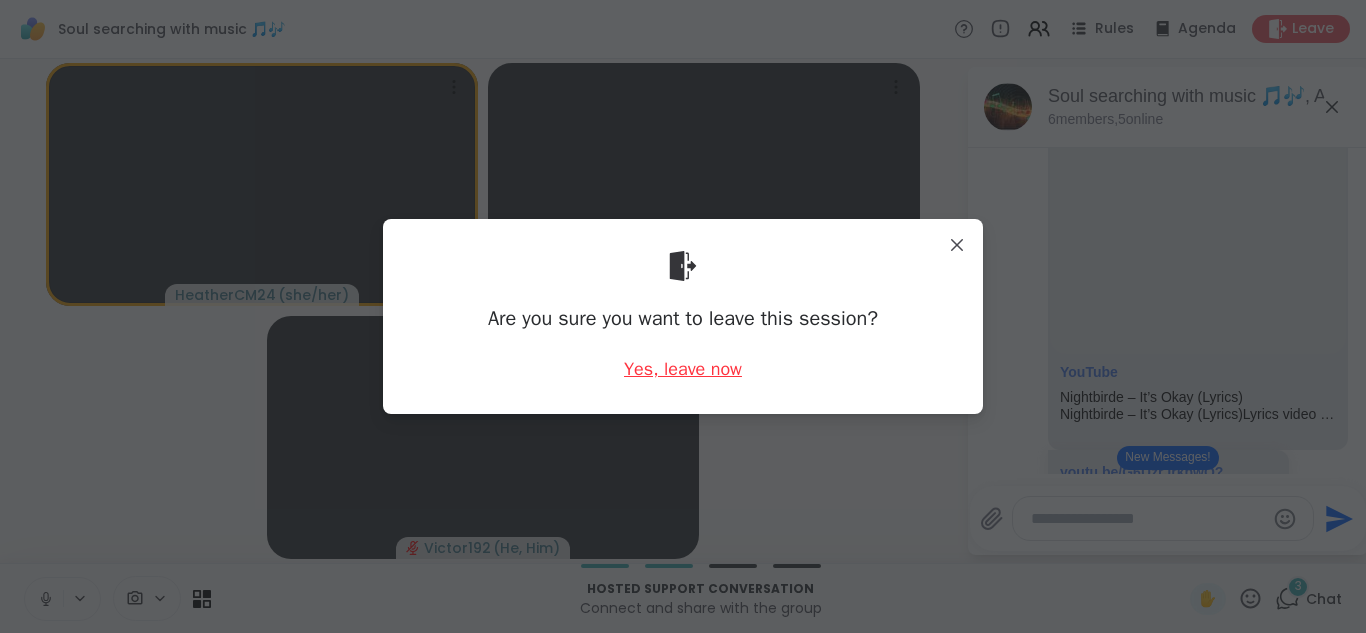 click on "Yes, leave now" at bounding box center [683, 369] 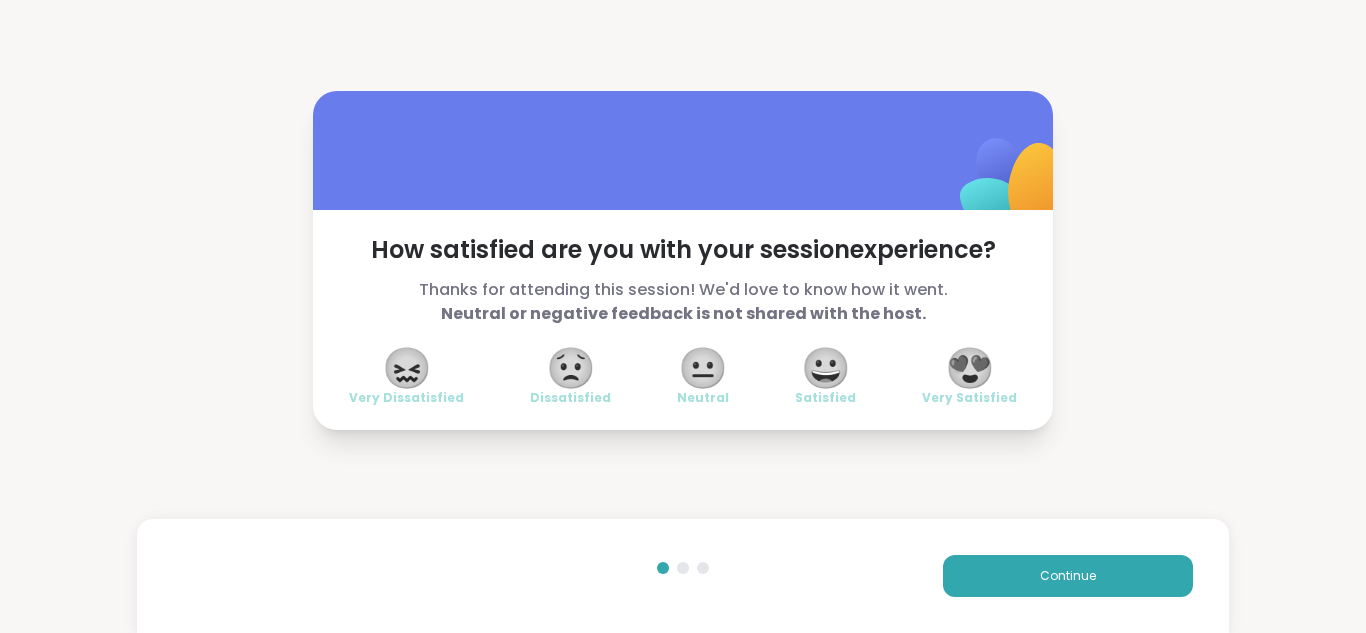 click on "😍" at bounding box center [970, 368] 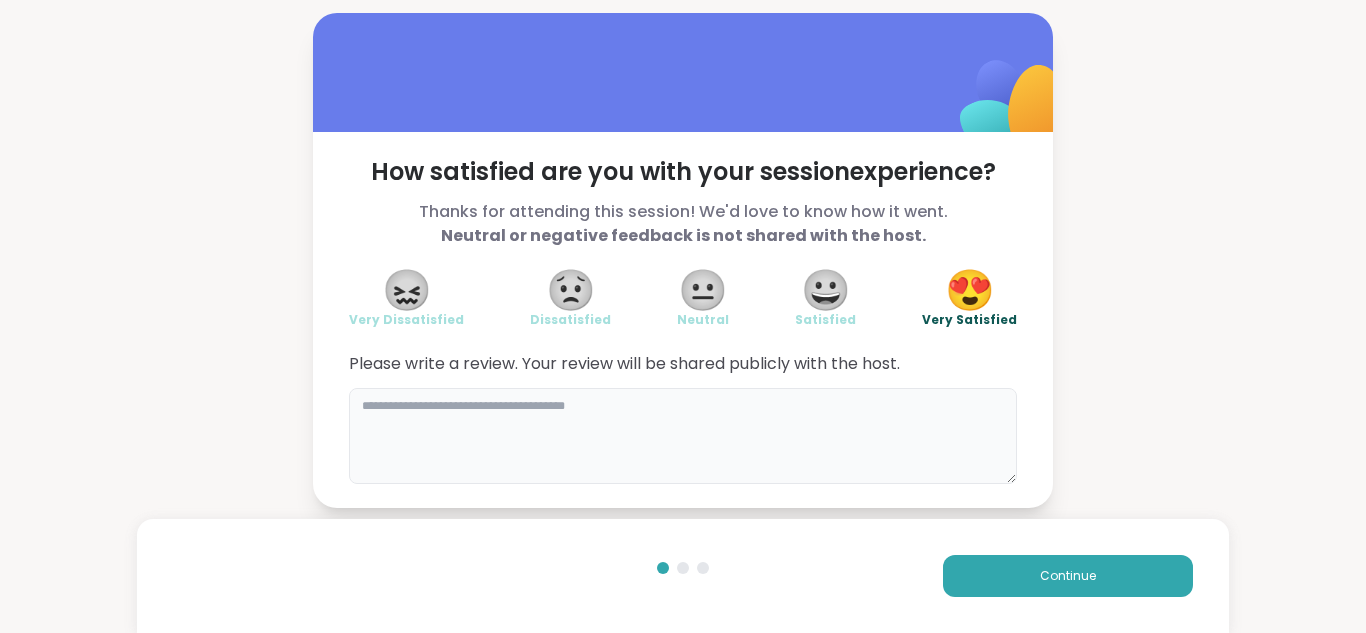 click at bounding box center [683, 436] 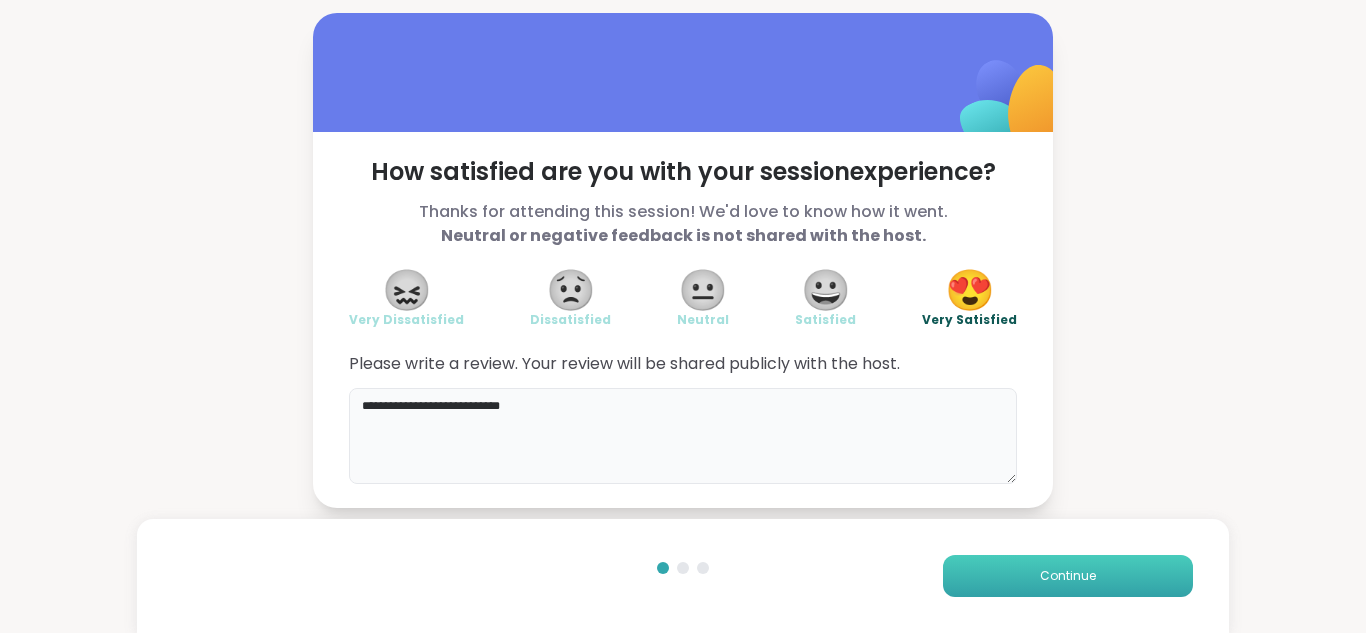type on "**********" 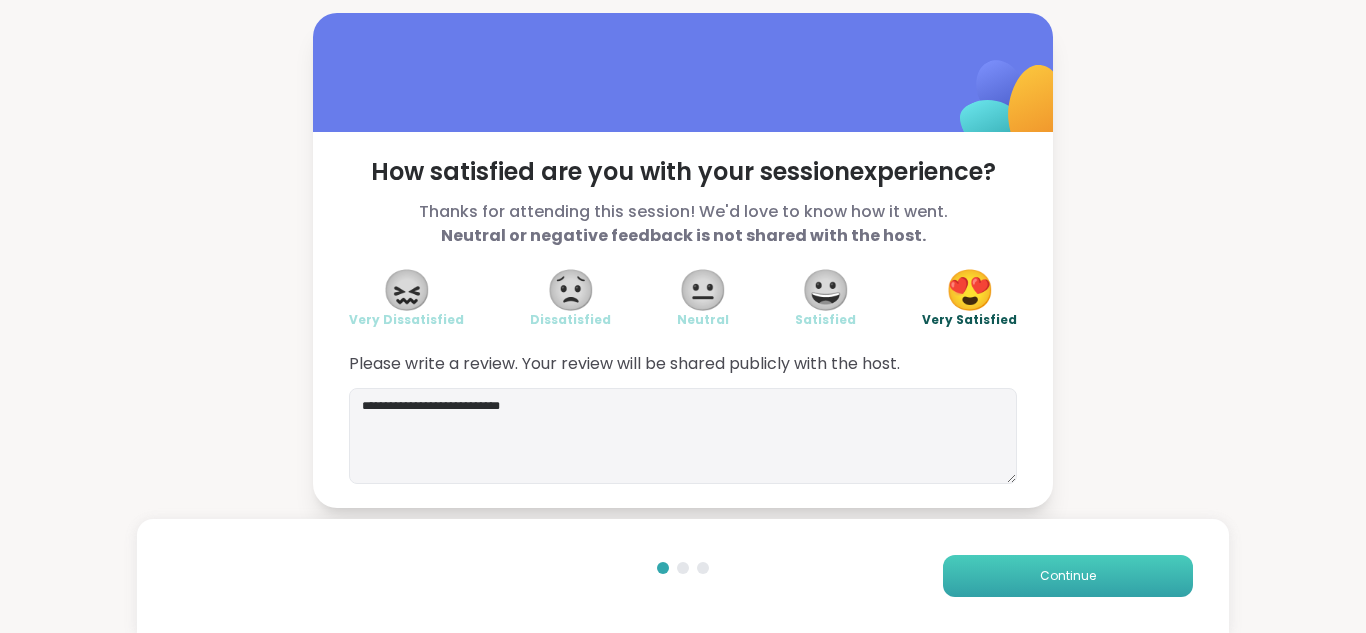 click on "Continue" at bounding box center (1068, 576) 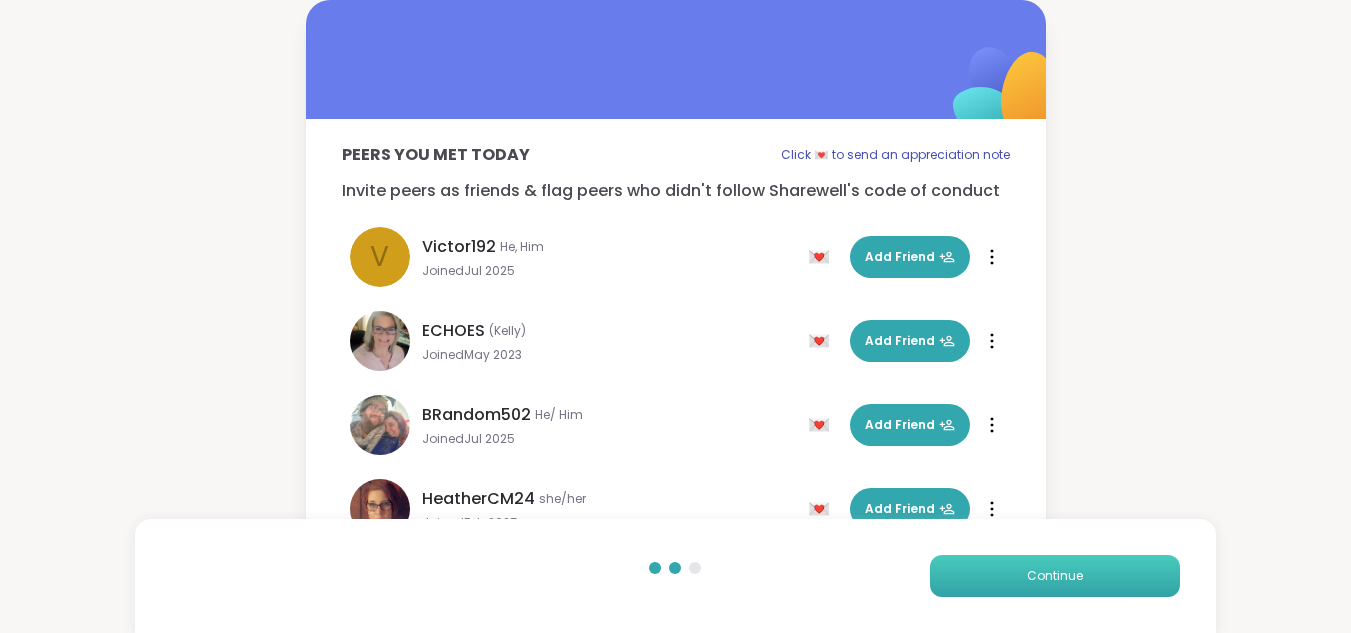 scroll, scrollTop: 70, scrollLeft: 0, axis: vertical 